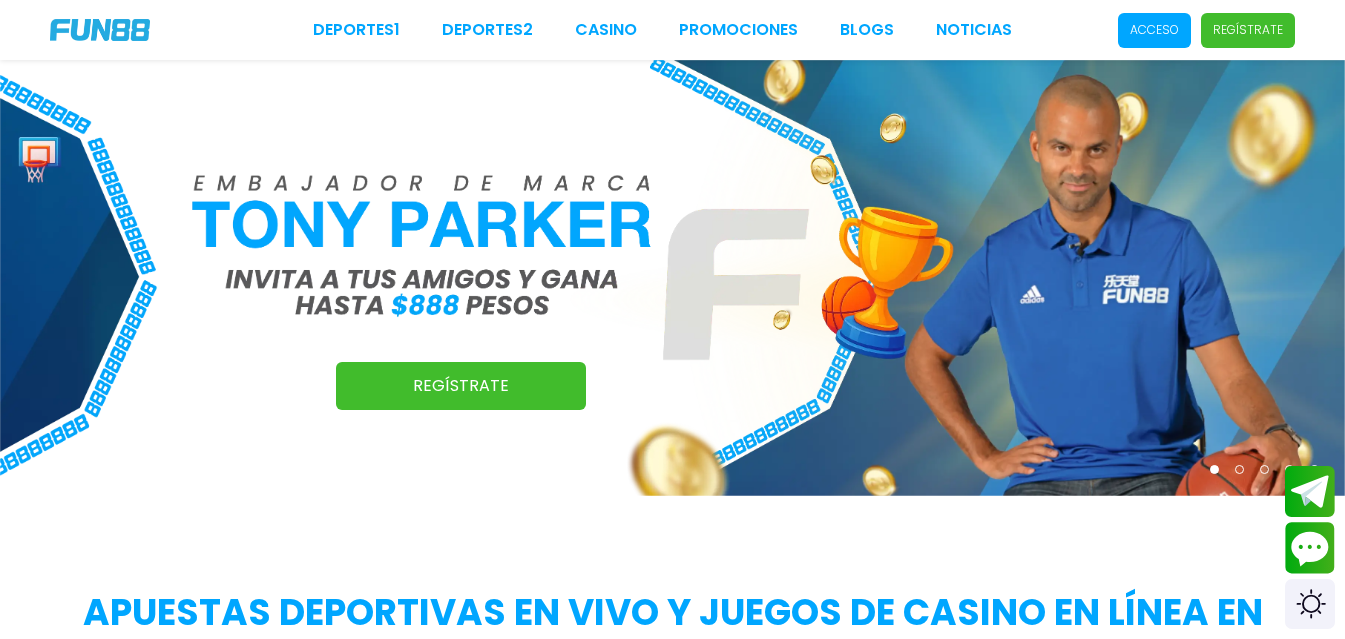 scroll, scrollTop: 0, scrollLeft: 0, axis: both 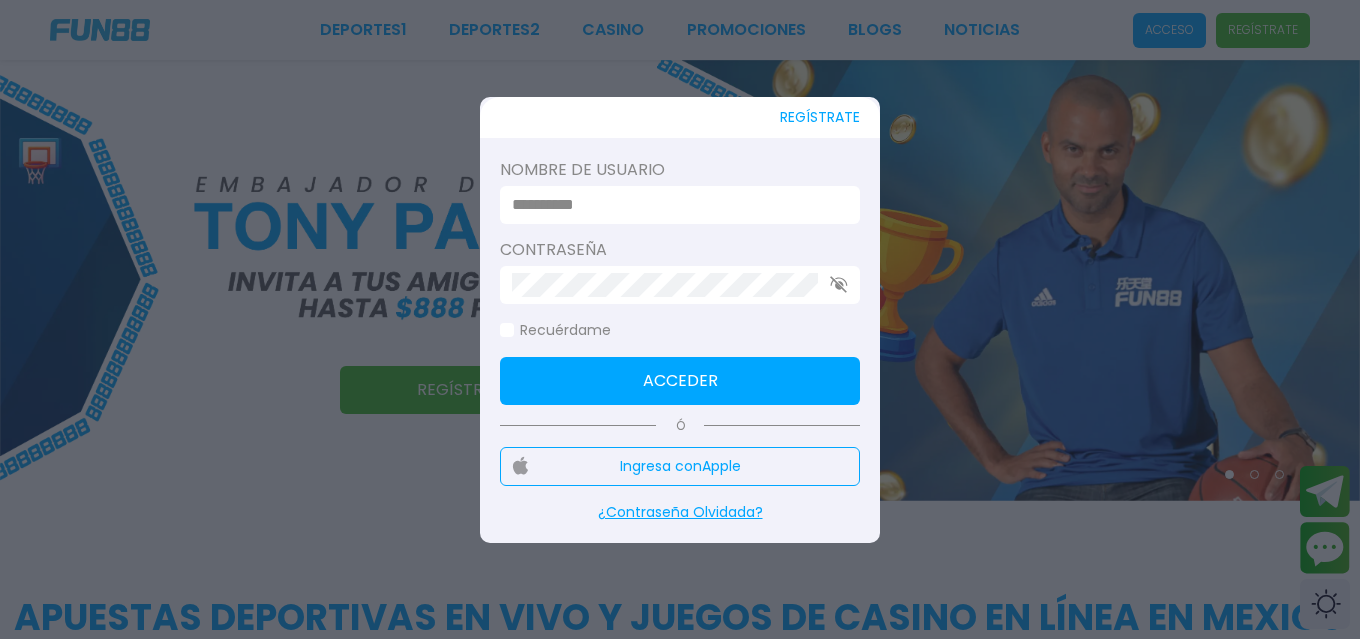 click at bounding box center [674, 205] 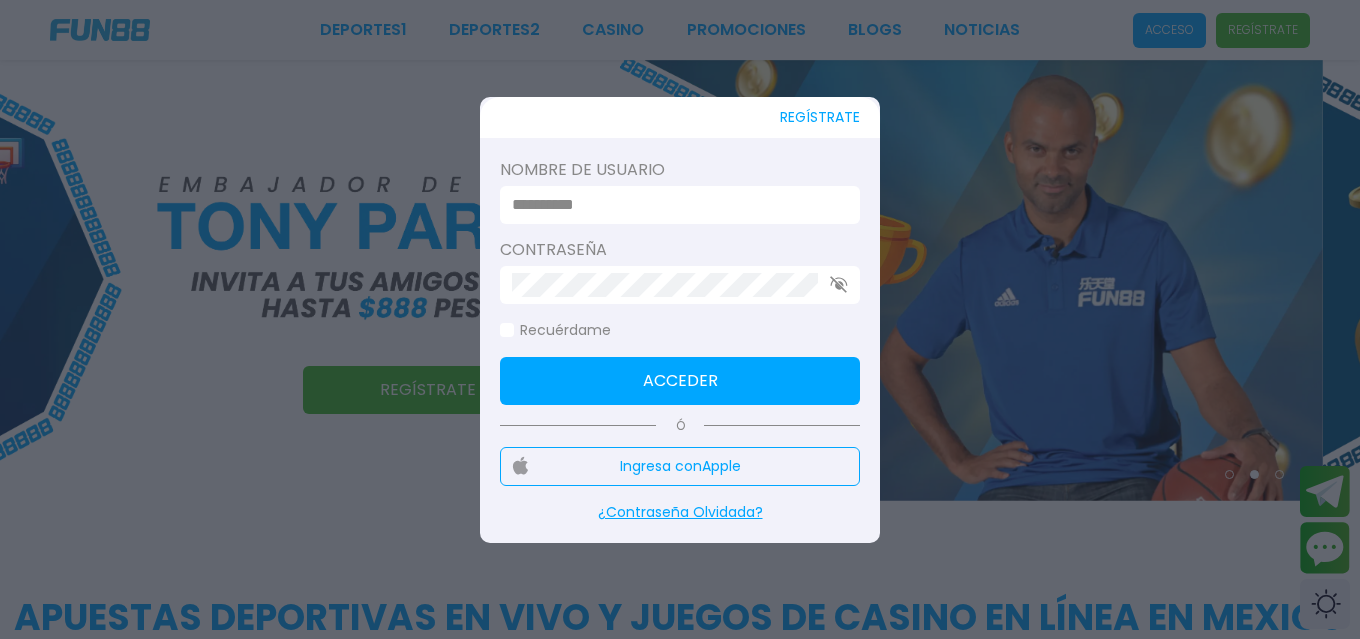 type on "*******" 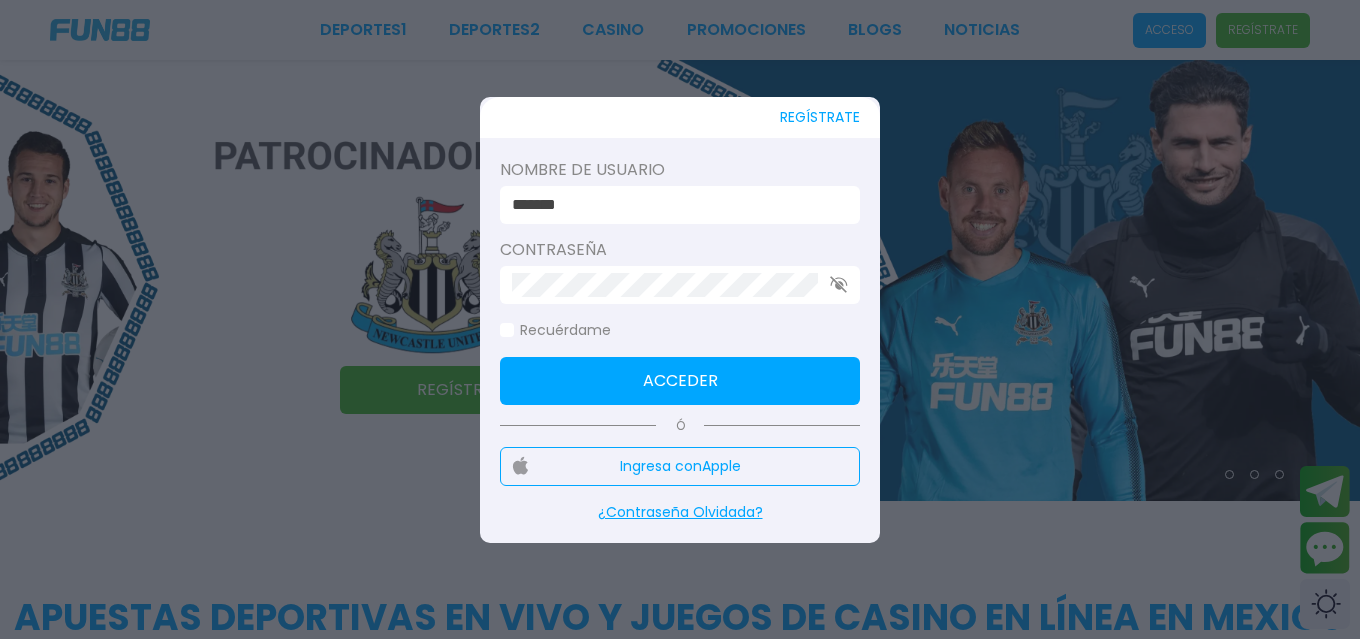 click on "Acceder" at bounding box center [680, 381] 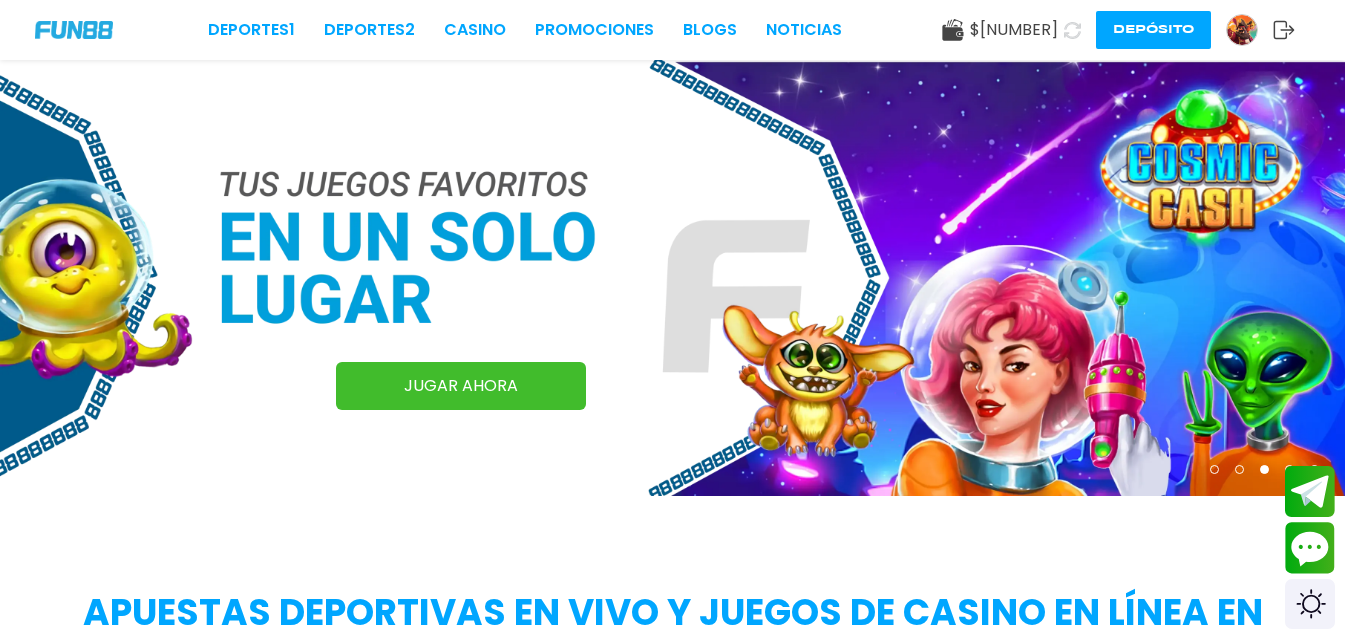 drag, startPoint x: 1246, startPoint y: 30, endPoint x: 1216, endPoint y: 30, distance: 30 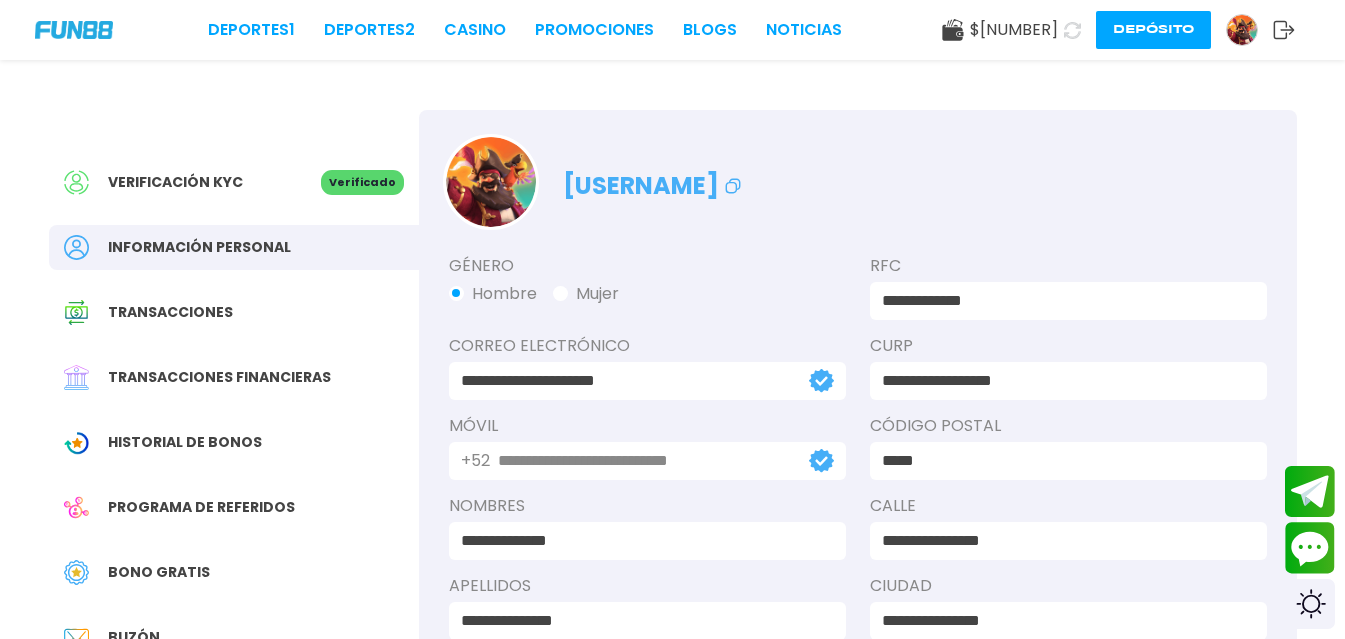 click on "Bono Gratis" at bounding box center [159, 572] 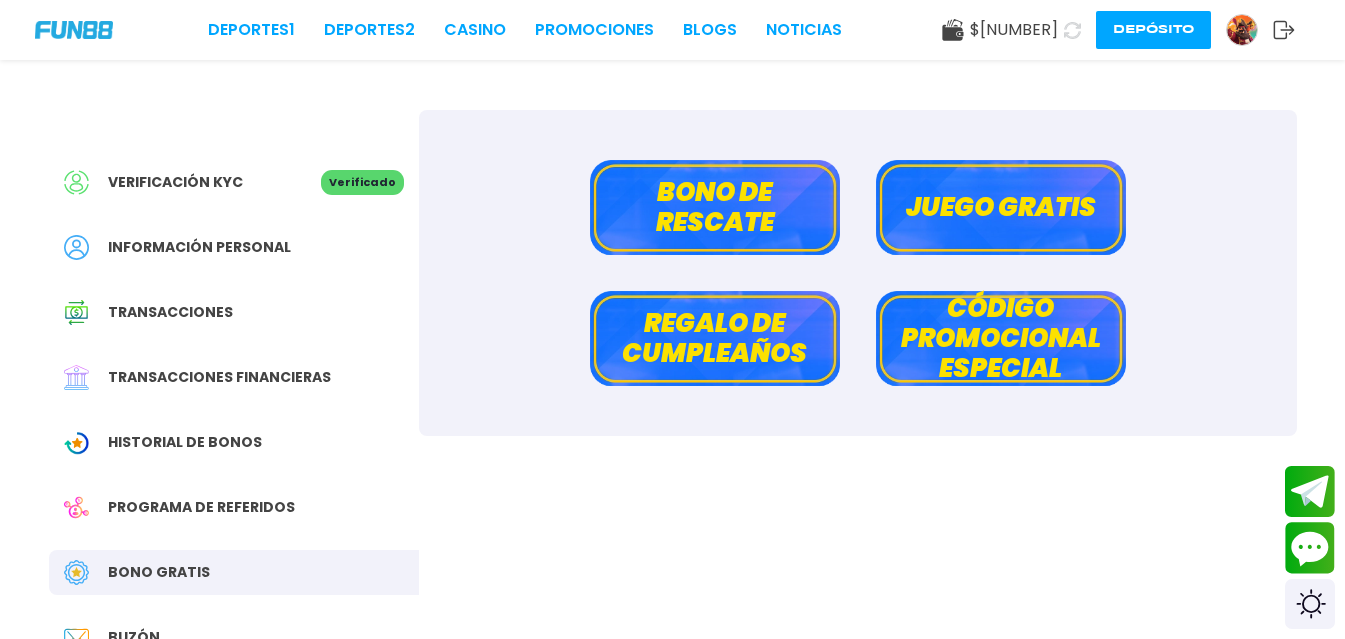 click on "Bono de rescate" at bounding box center [715, 207] 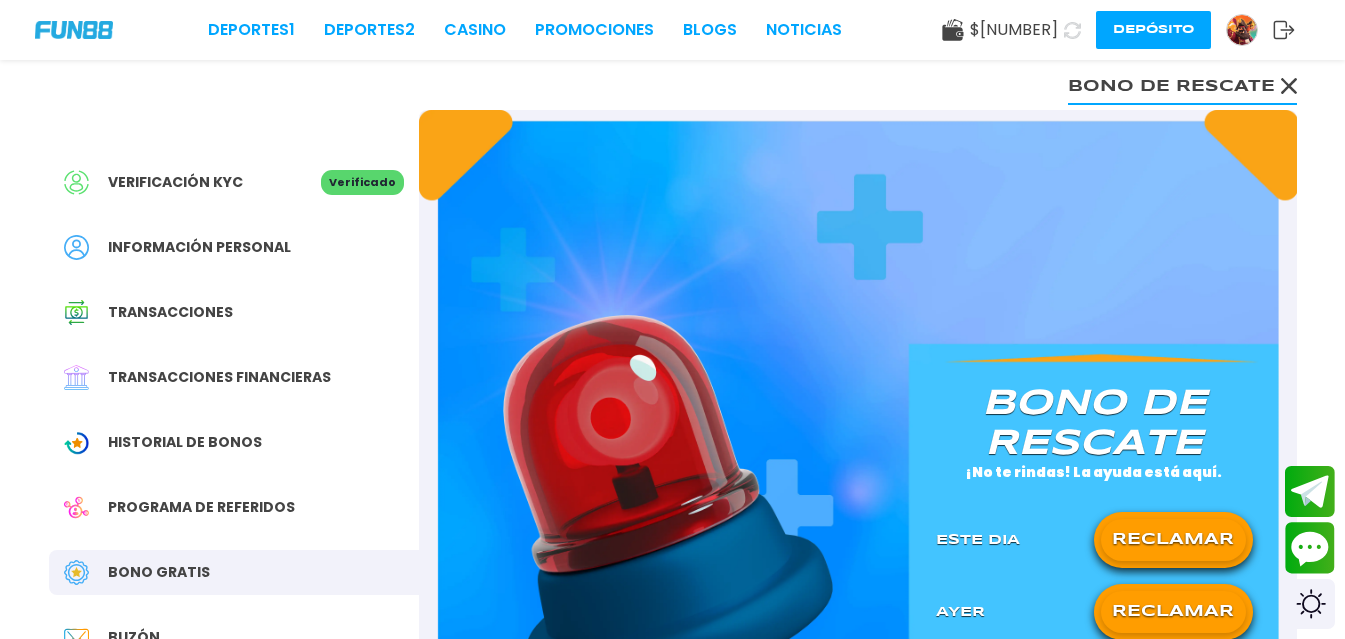 click on "RECLAMAR" at bounding box center (1173, 540) 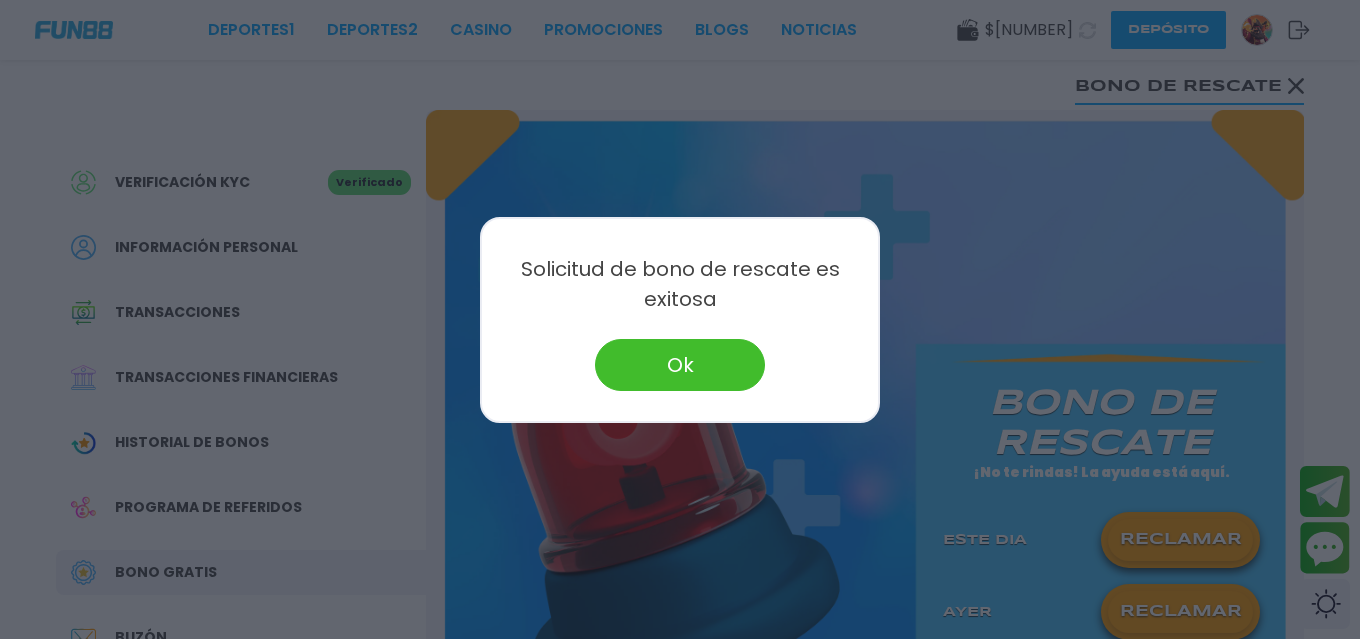 click on "Ok" at bounding box center (680, 365) 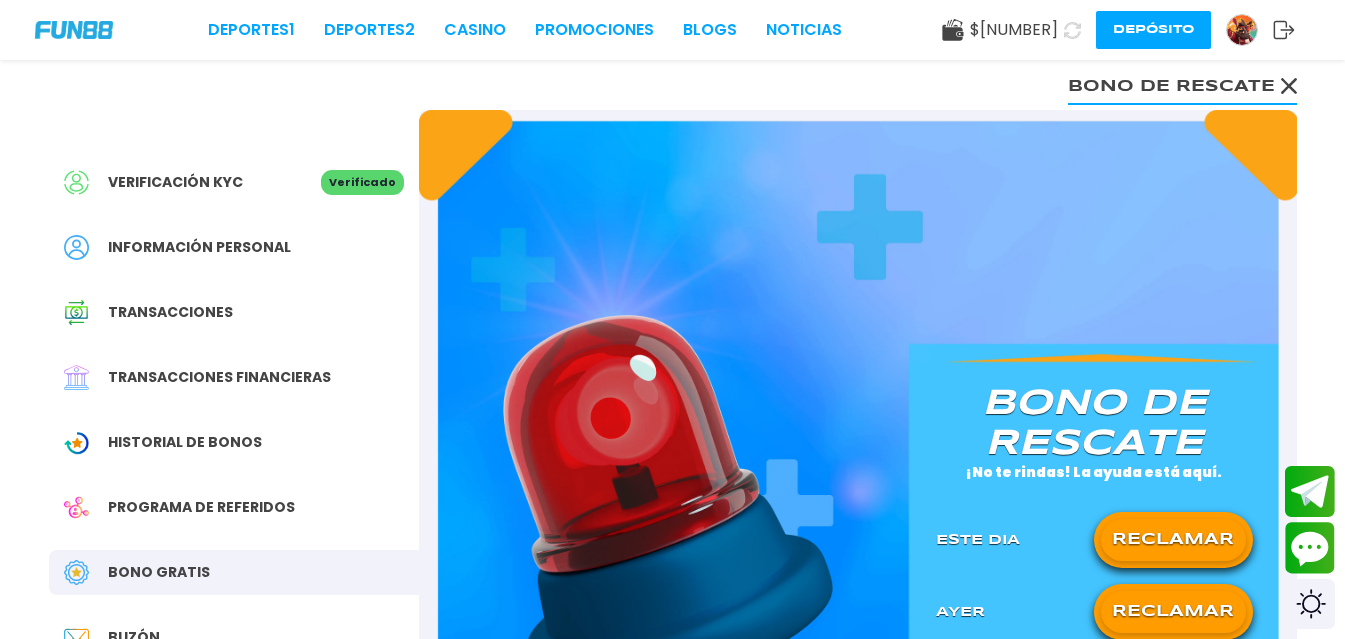 click 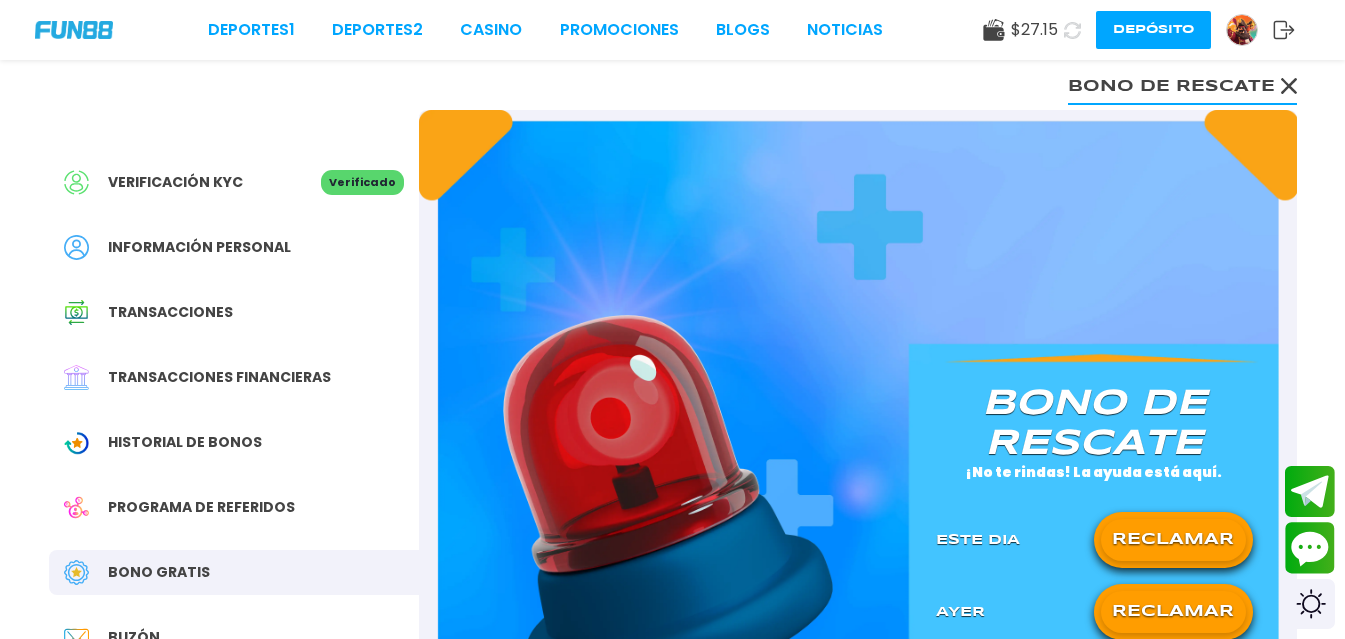 click 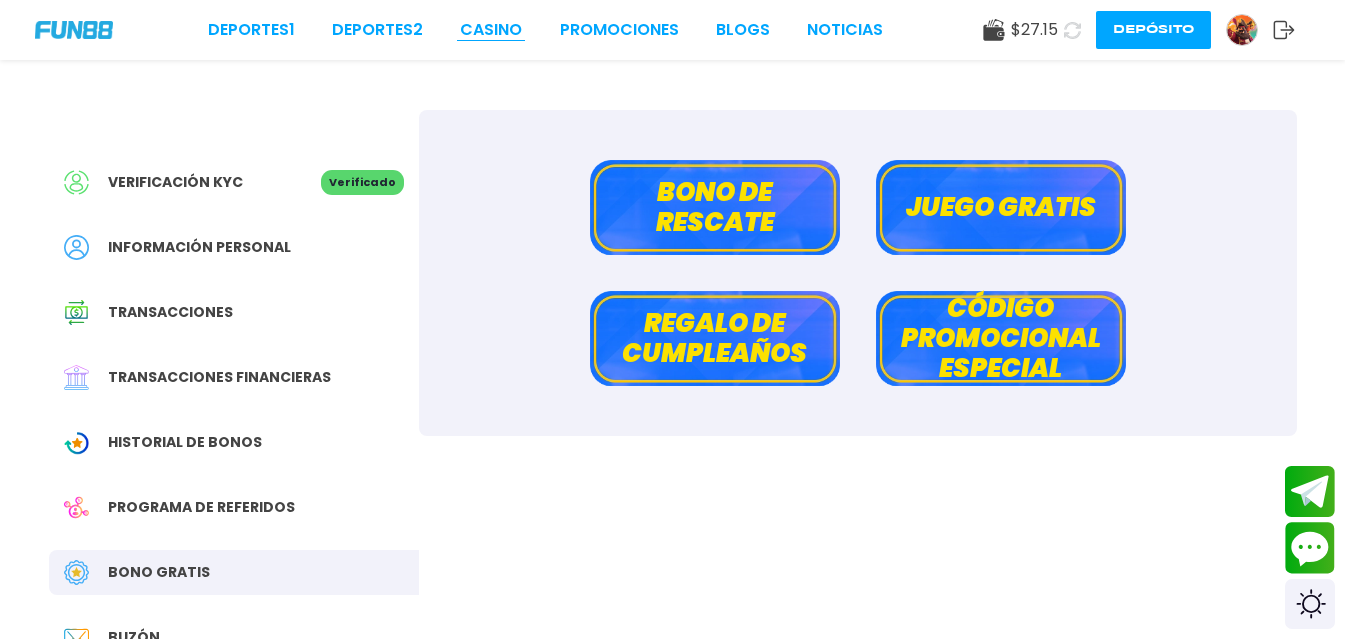 click on "CASINO" at bounding box center [491, 30] 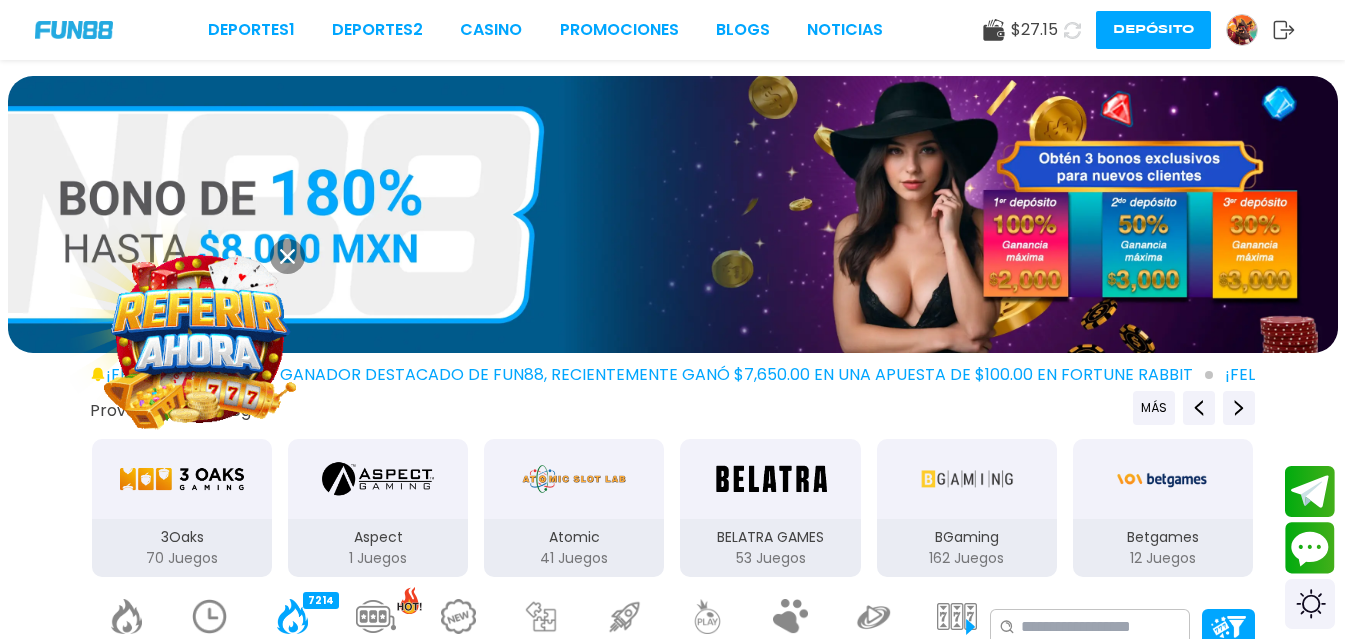 click at bounding box center [210, 616] 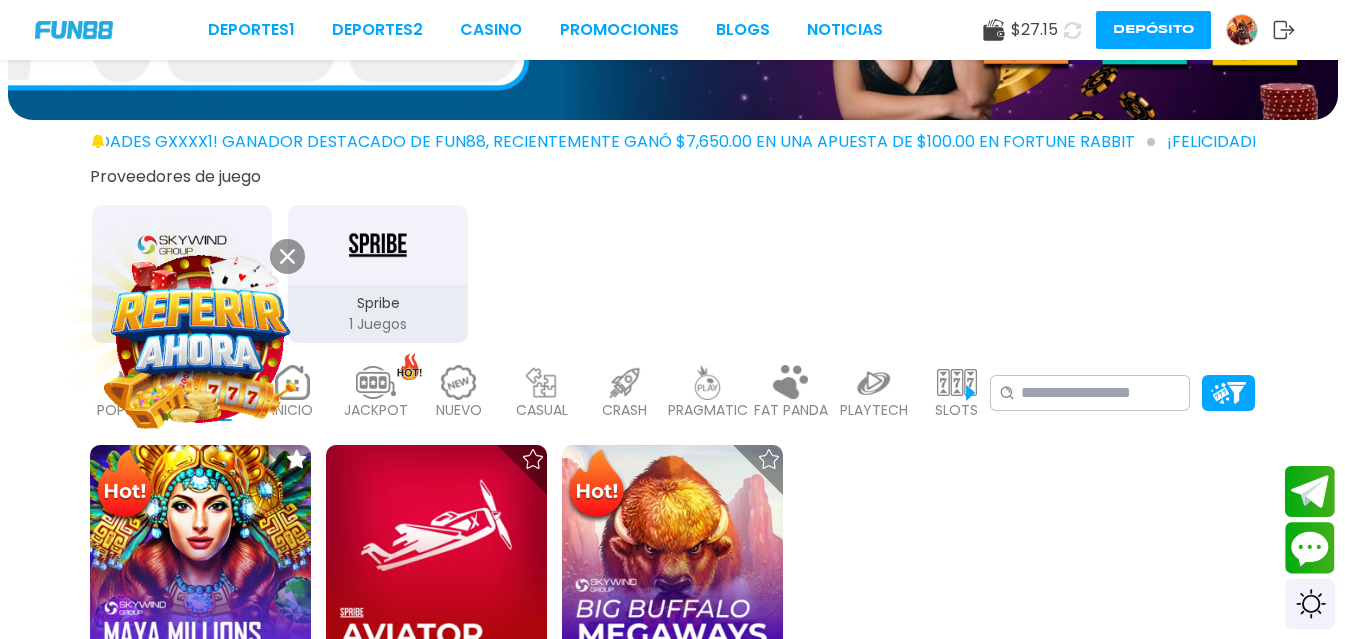 scroll, scrollTop: 300, scrollLeft: 0, axis: vertical 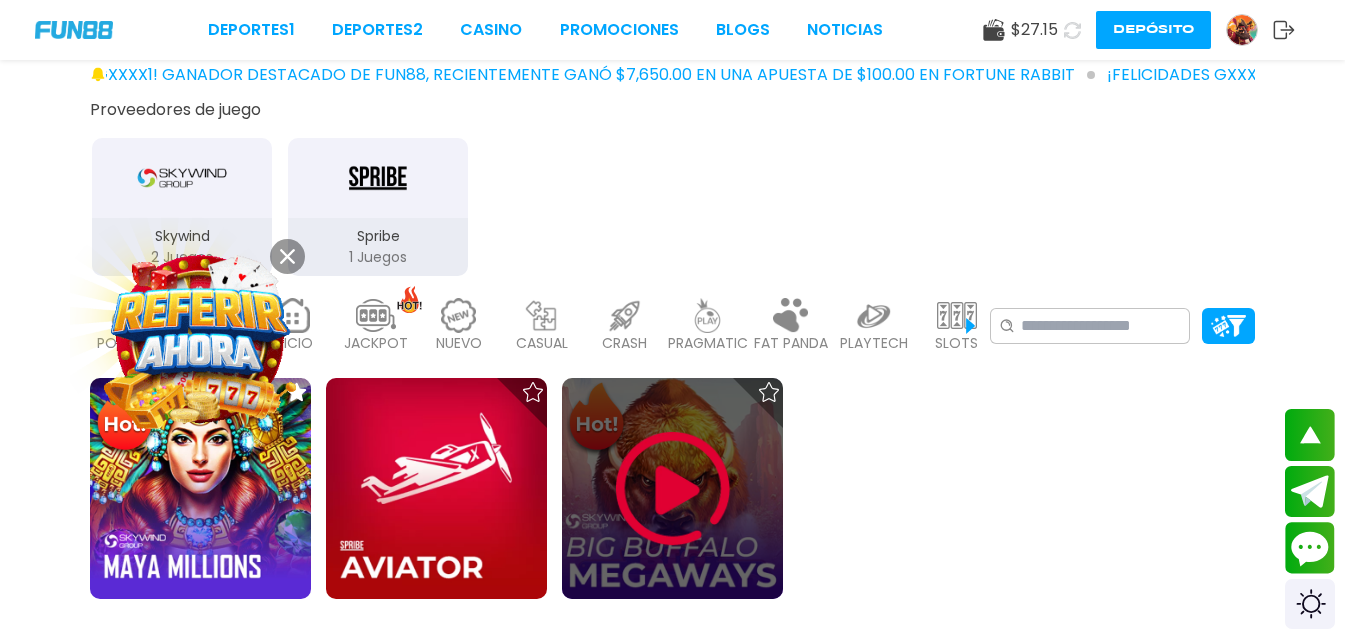 click at bounding box center (673, 489) 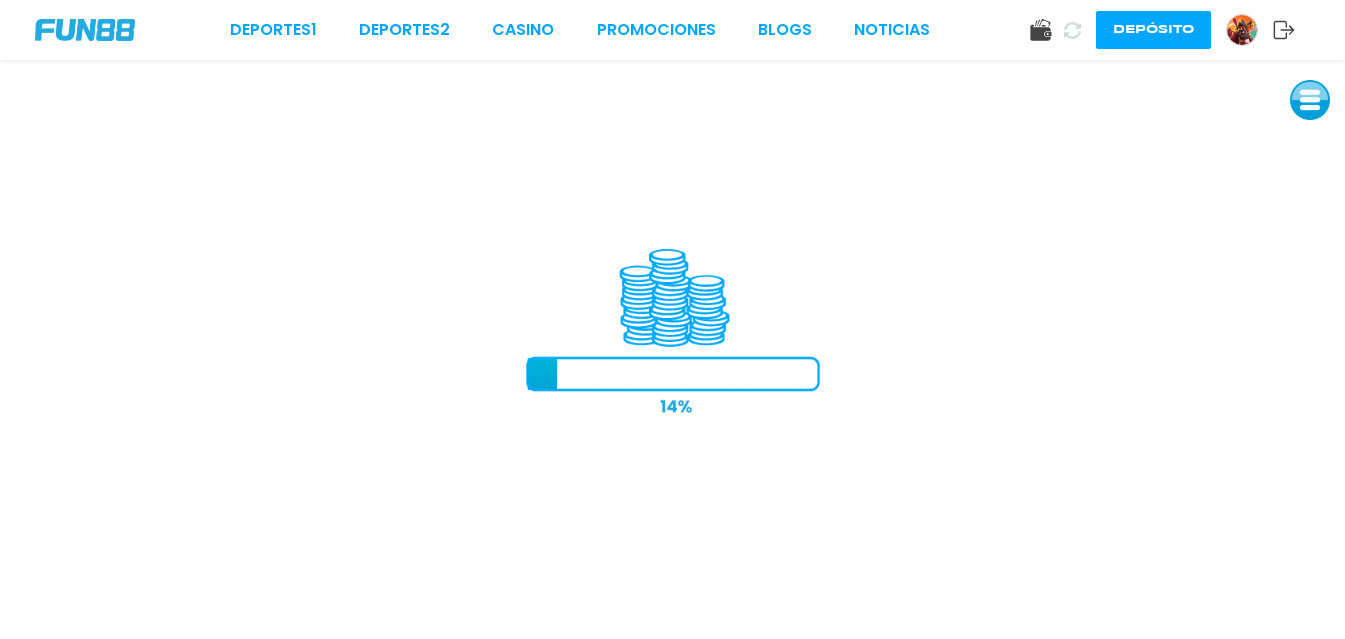 scroll, scrollTop: 0, scrollLeft: 0, axis: both 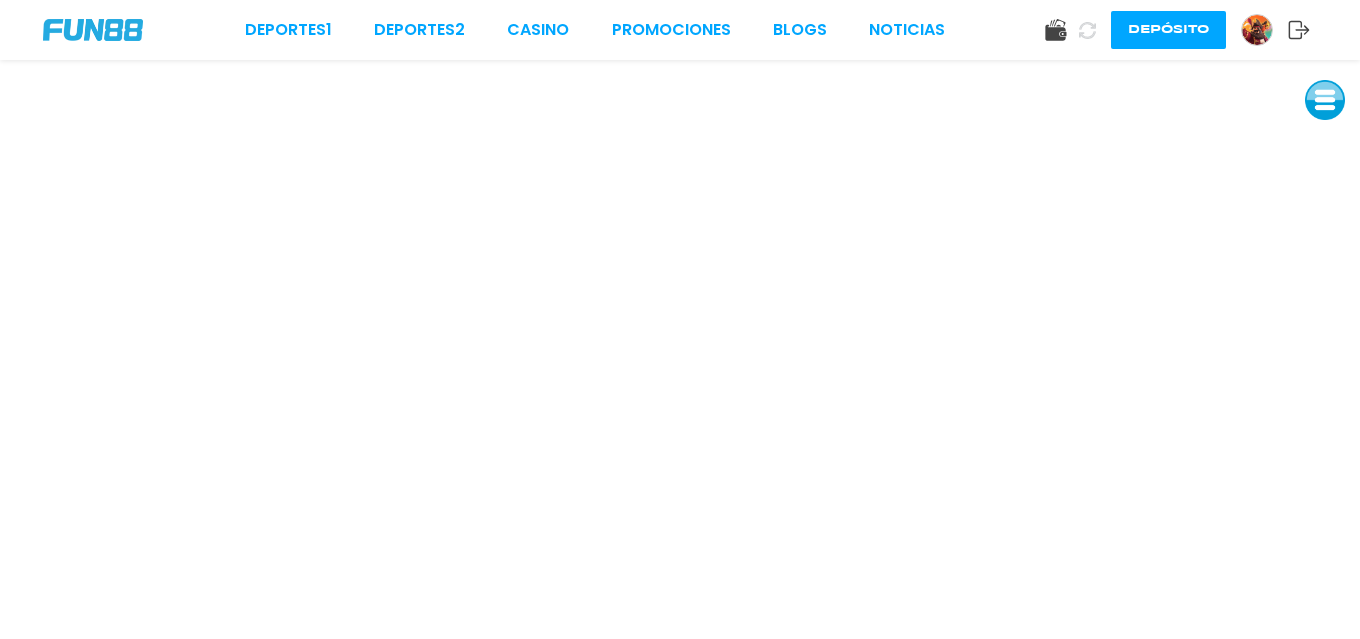 click at bounding box center (1257, 30) 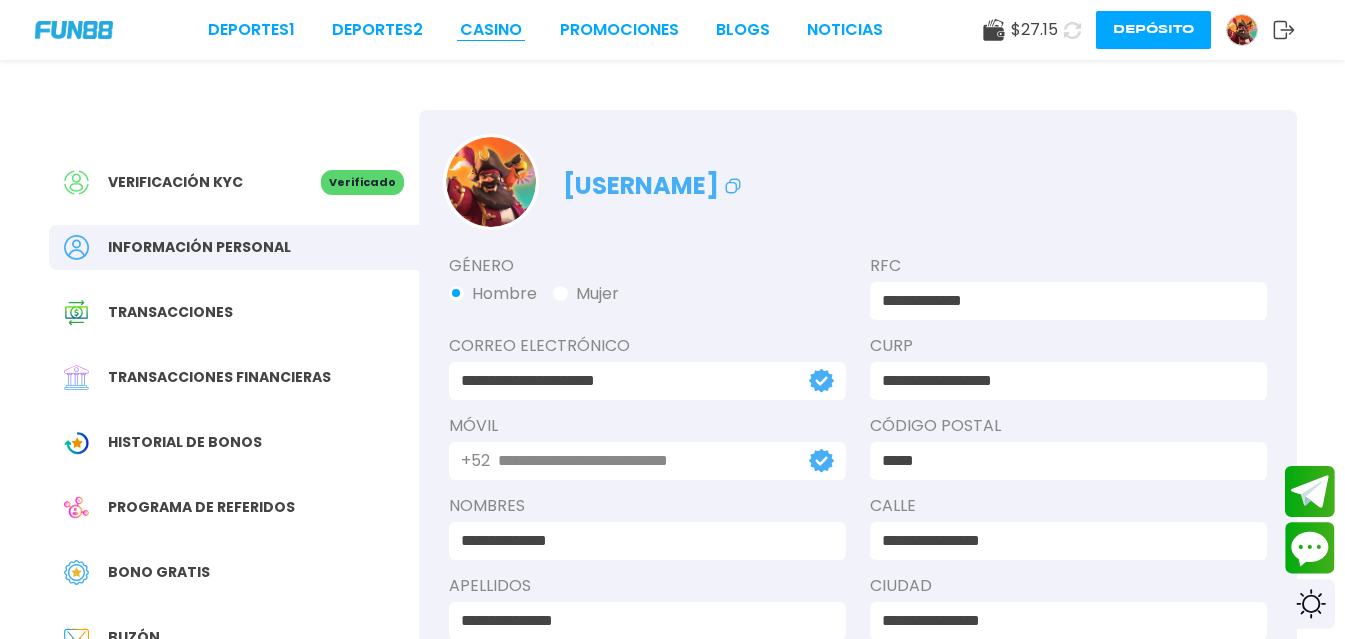 click on "CASINO" at bounding box center (491, 30) 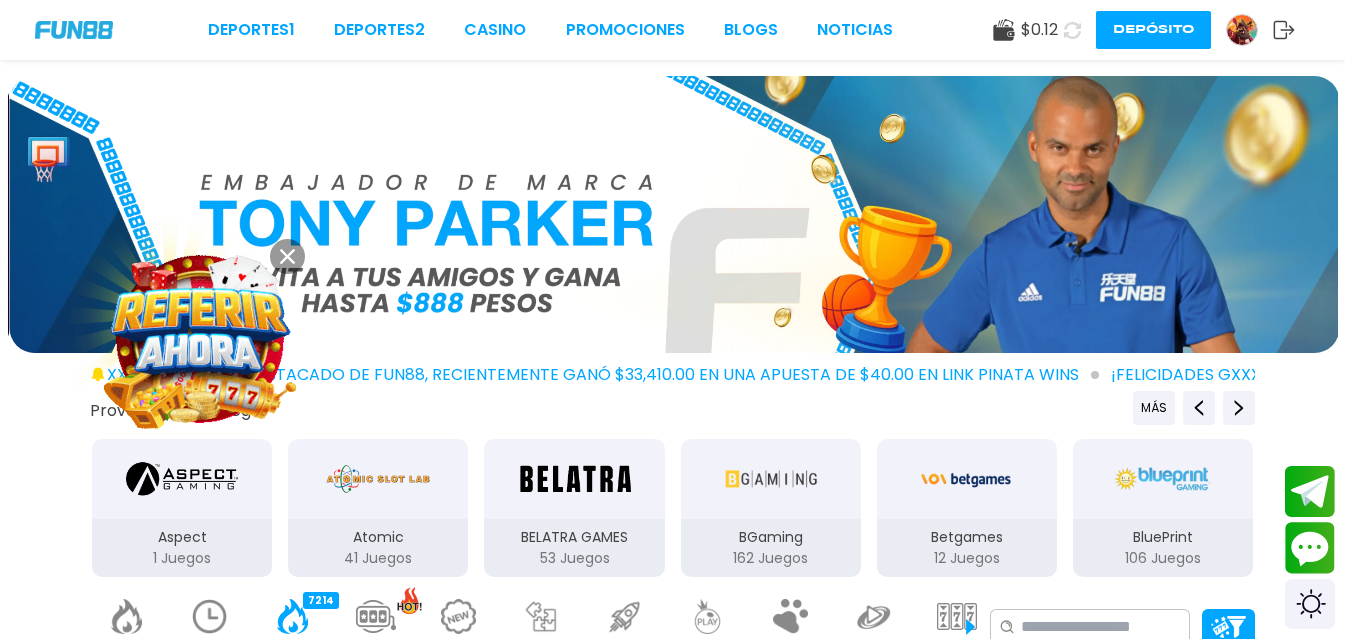 click at bounding box center (1242, 30) 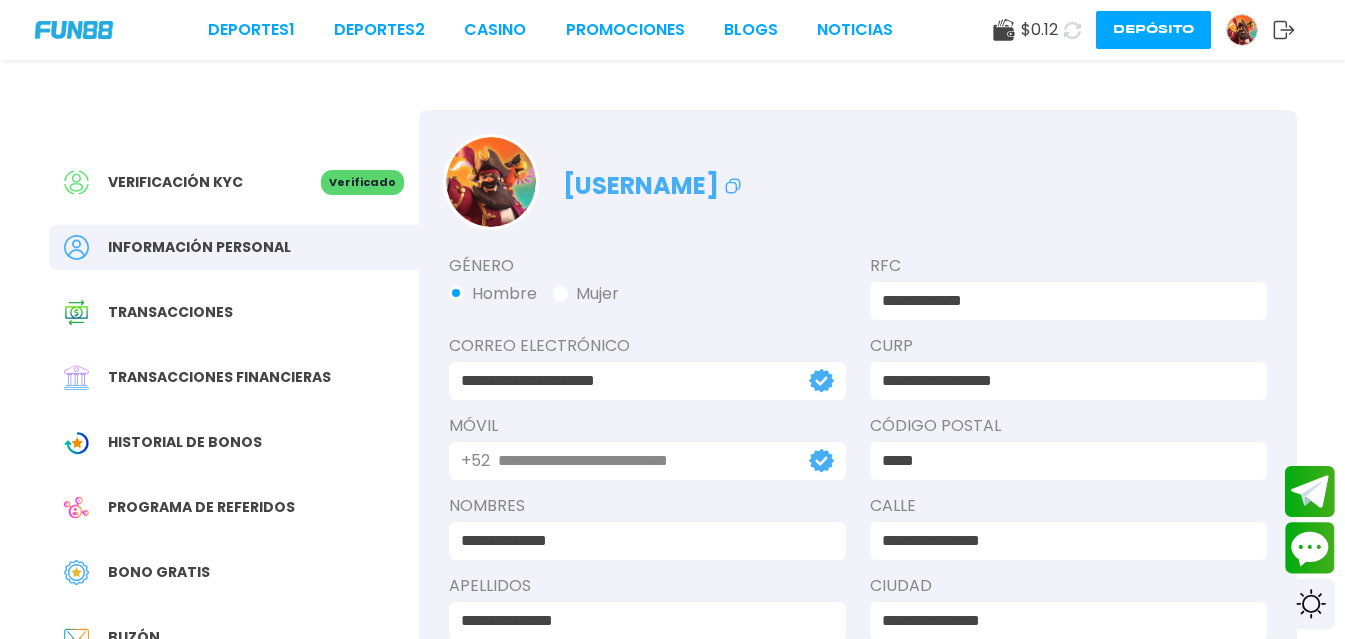 click on "Bono Gratis" at bounding box center [159, 572] 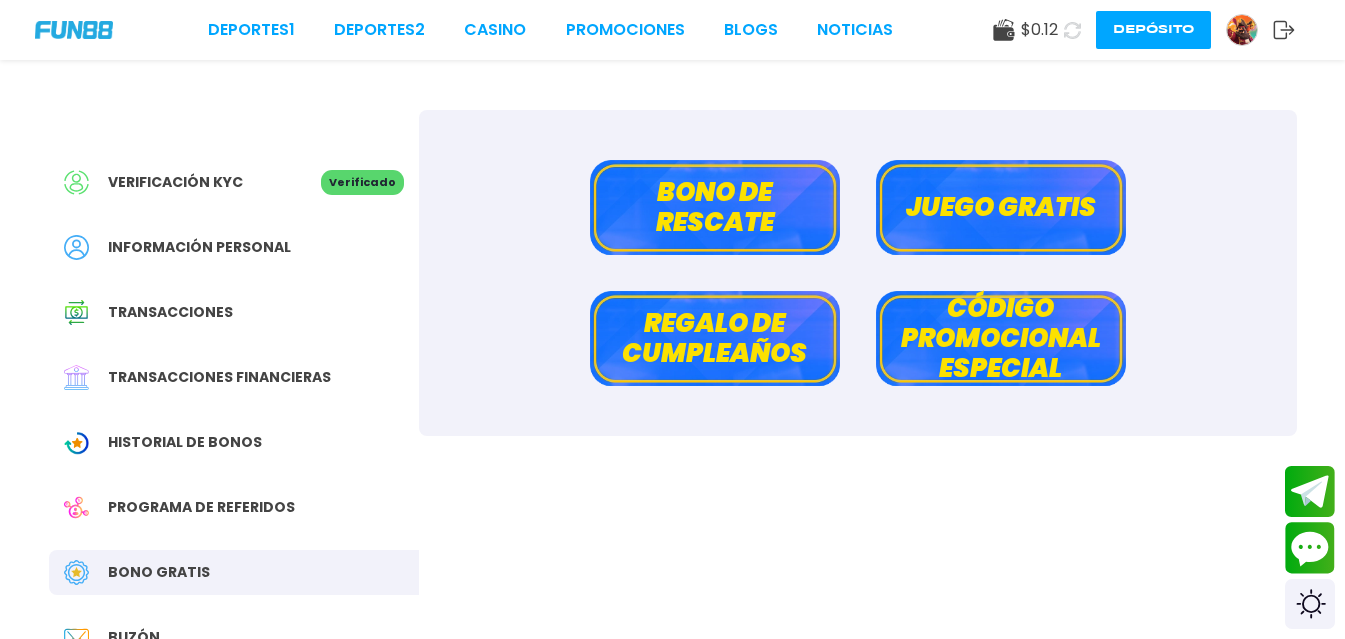 click on "Bono de rescate" at bounding box center [715, 207] 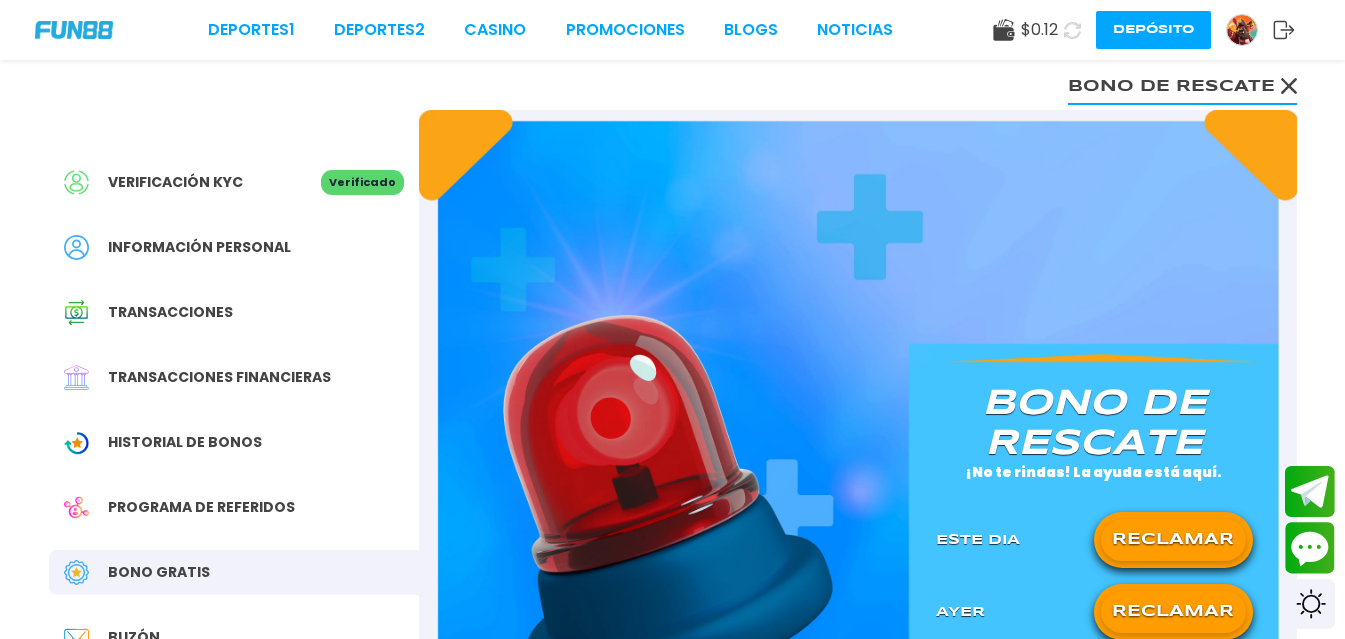 click on "RECLAMAR" at bounding box center [1173, 540] 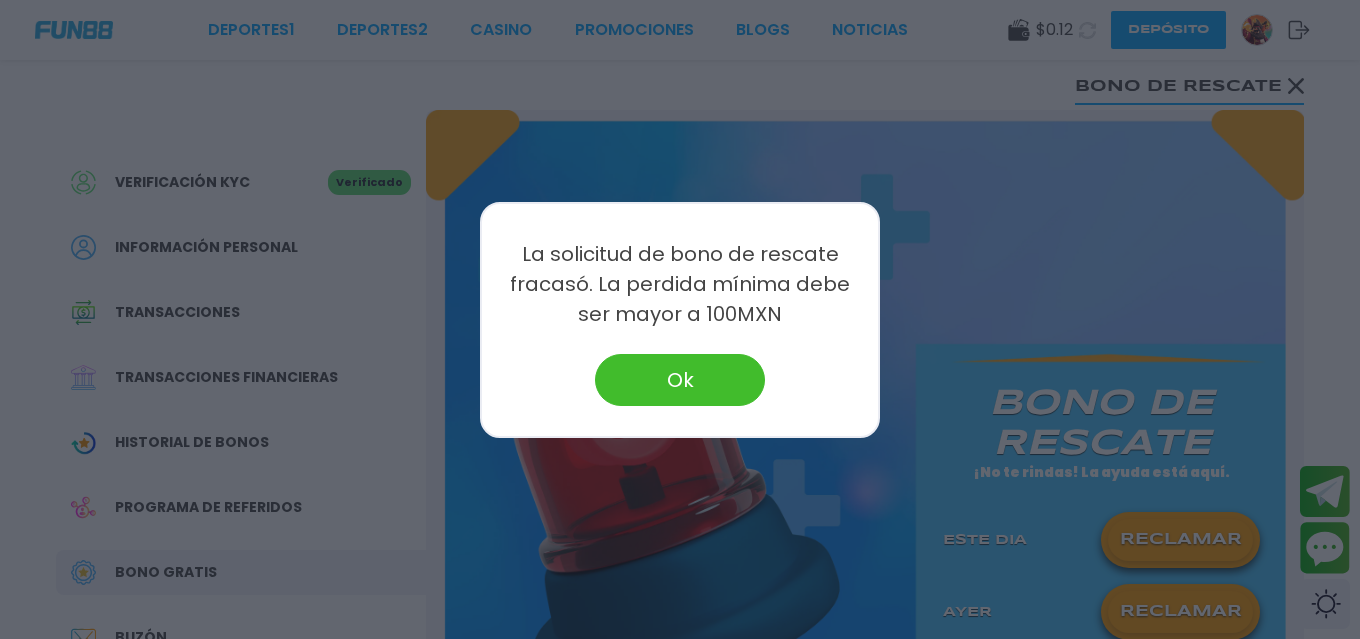 click at bounding box center (680, 319) 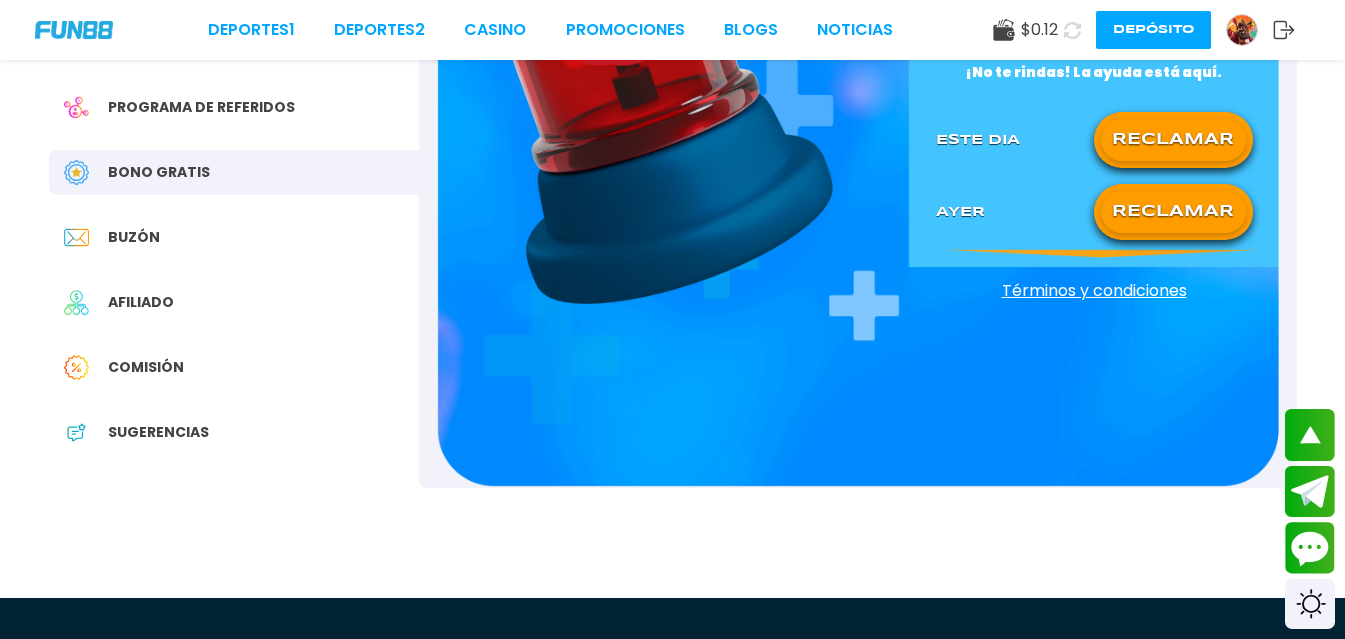 scroll, scrollTop: 500, scrollLeft: 0, axis: vertical 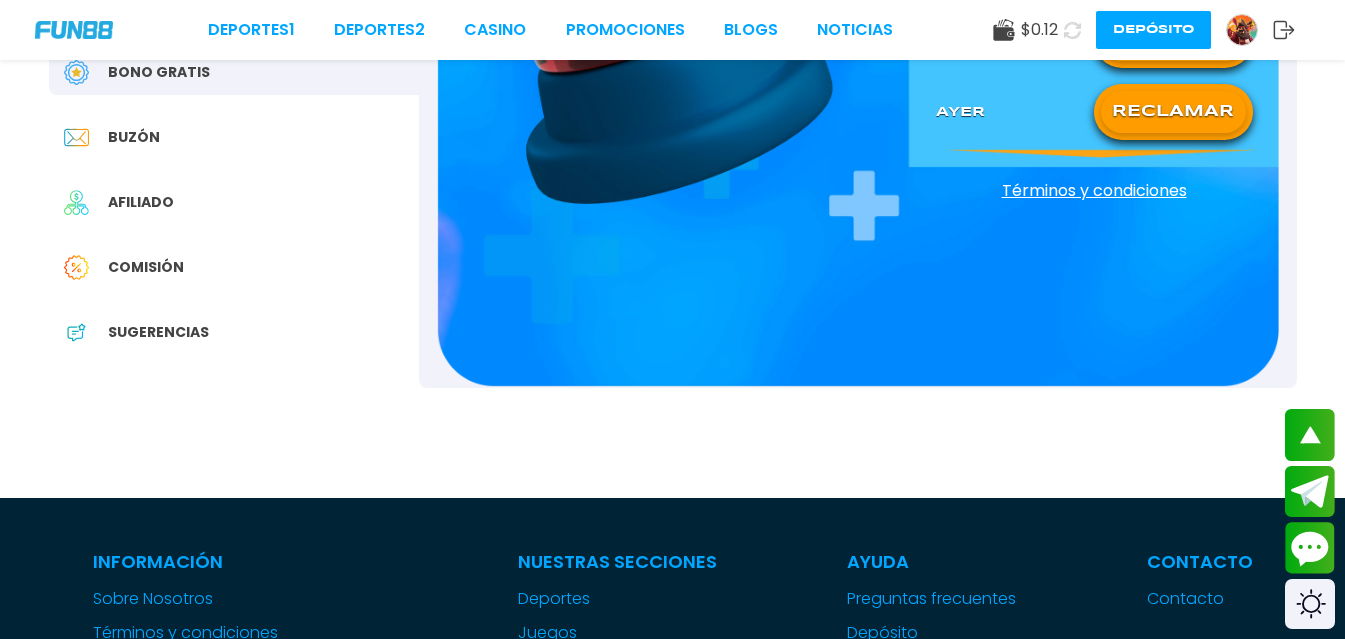 click on "Comisión" at bounding box center [146, 267] 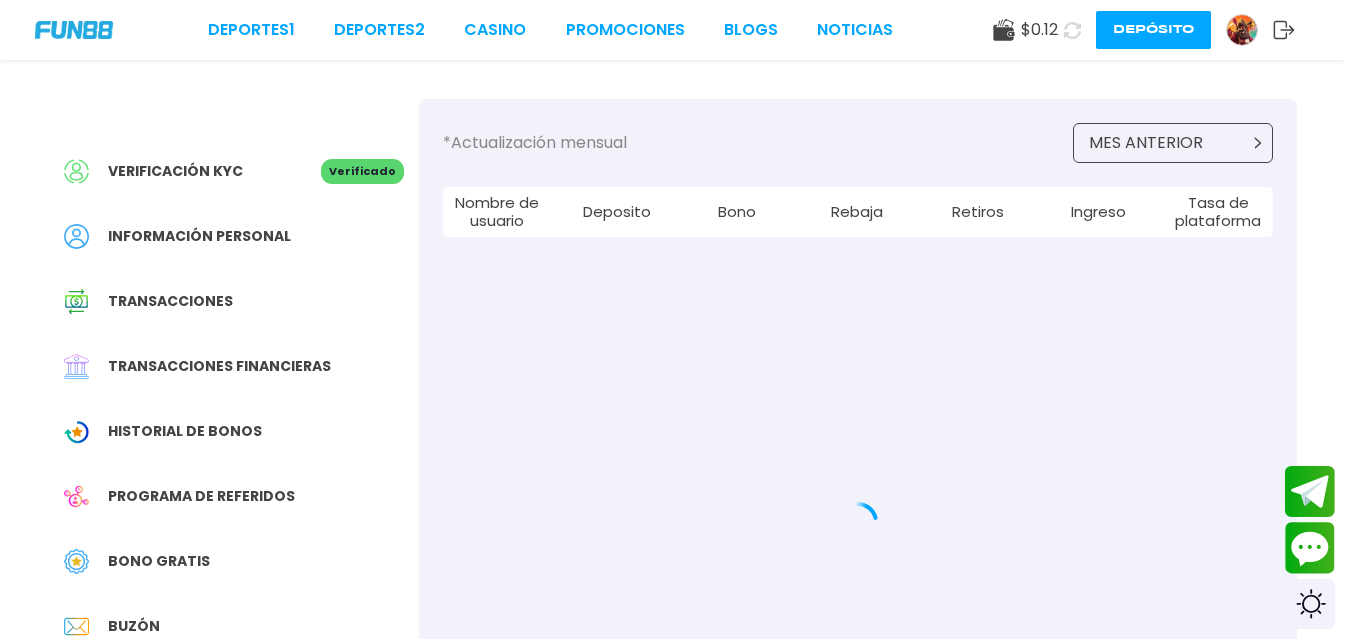 scroll, scrollTop: 0, scrollLeft: 0, axis: both 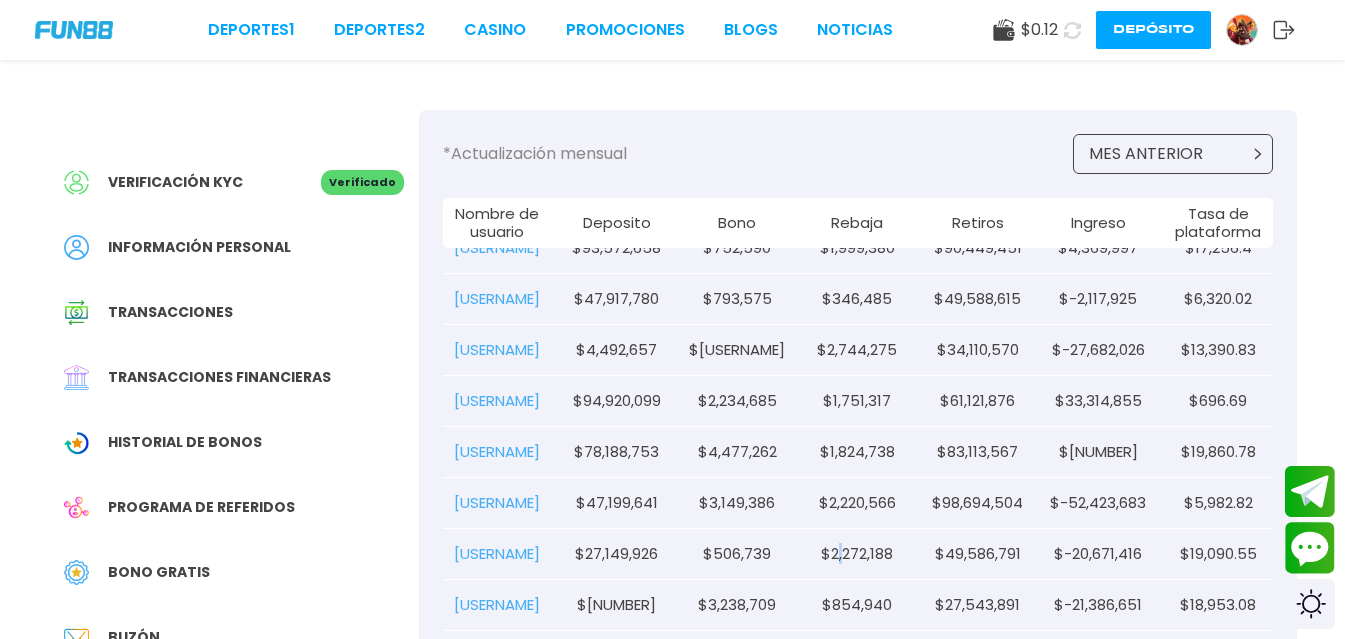 drag, startPoint x: 837, startPoint y: 553, endPoint x: 835, endPoint y: 572, distance: 19.104973 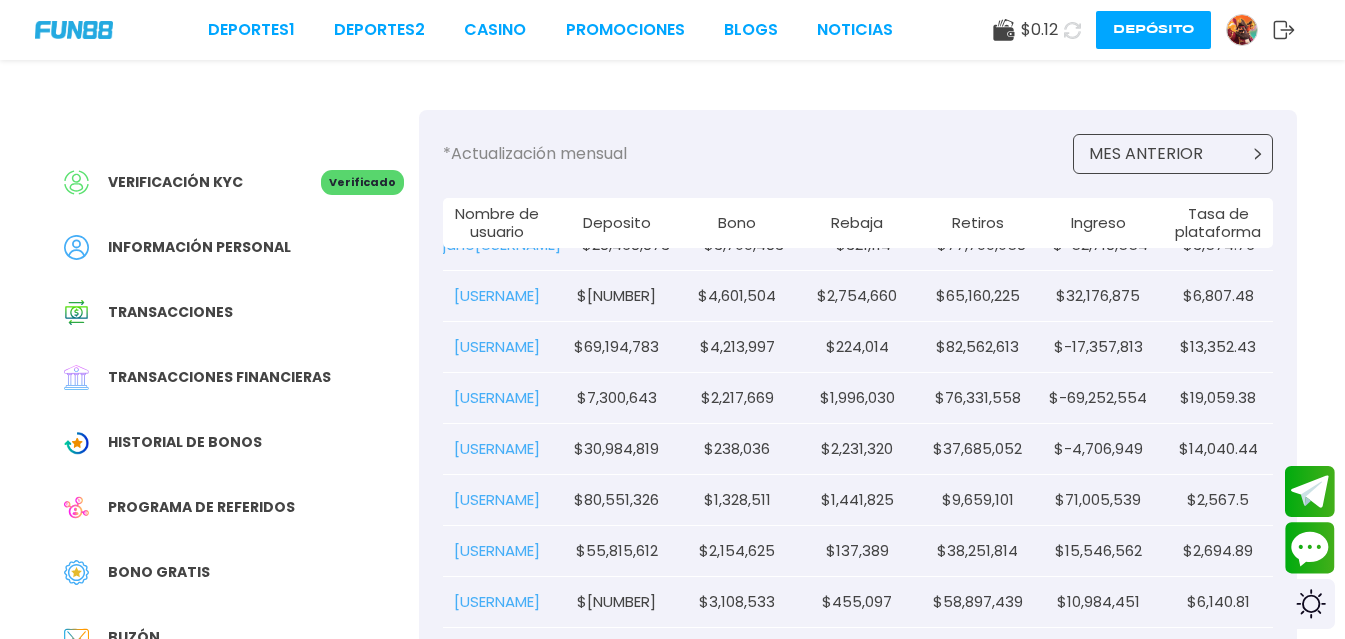 scroll, scrollTop: 0, scrollLeft: 0, axis: both 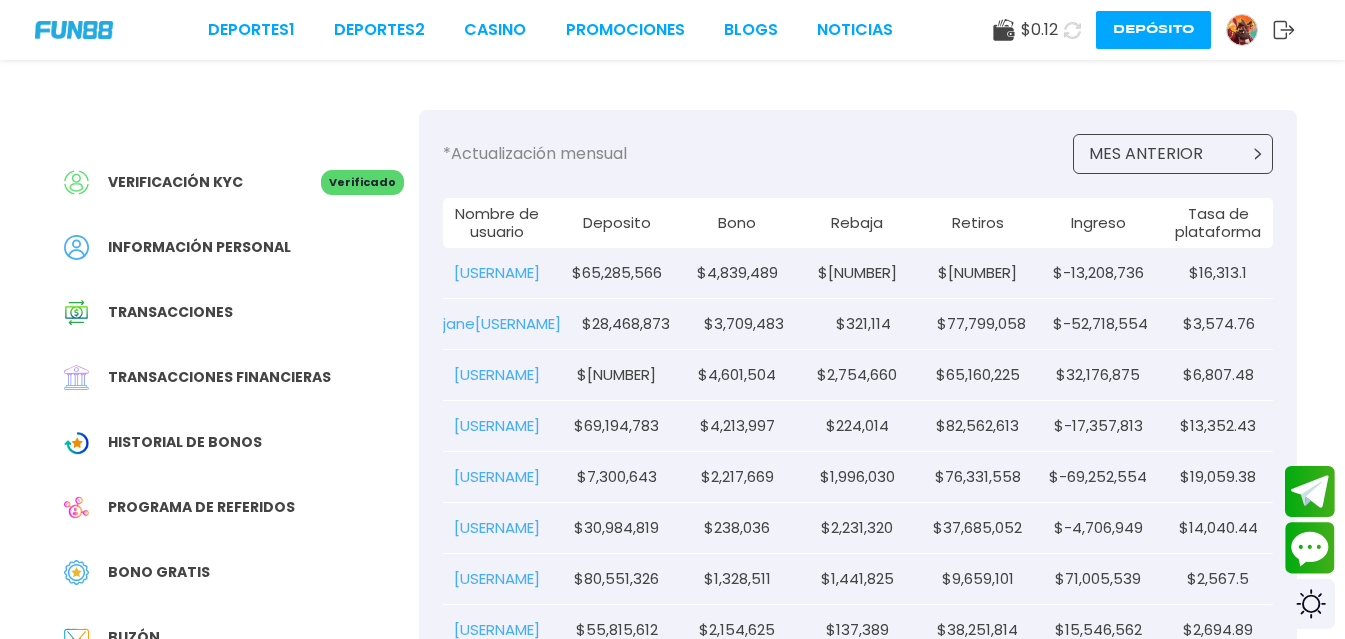 click on "Transacciones financieras" at bounding box center (219, 377) 